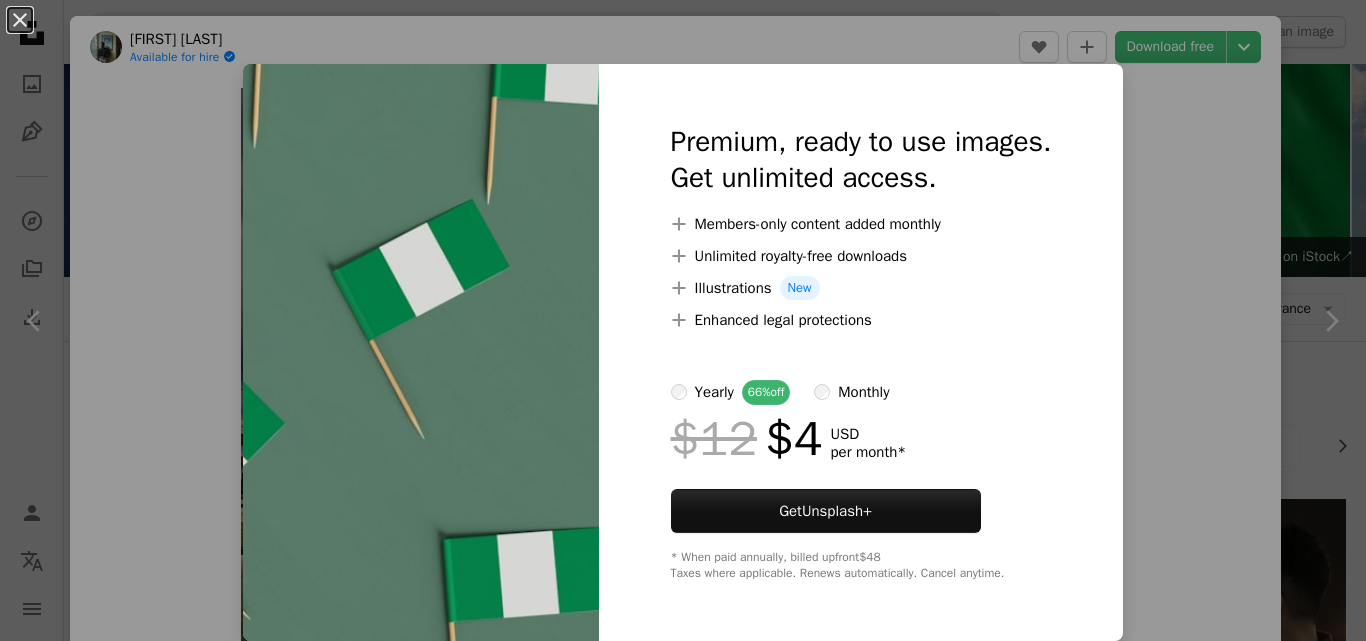 scroll, scrollTop: 267, scrollLeft: 0, axis: vertical 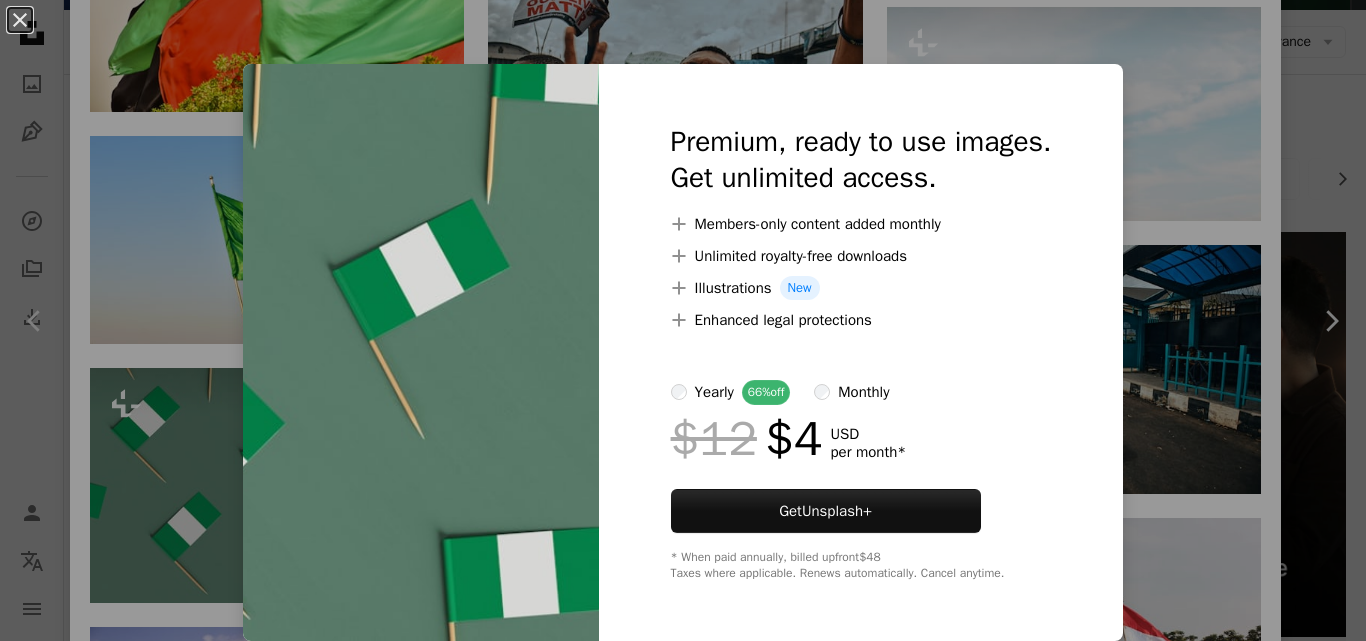 click at bounding box center [421, 352] 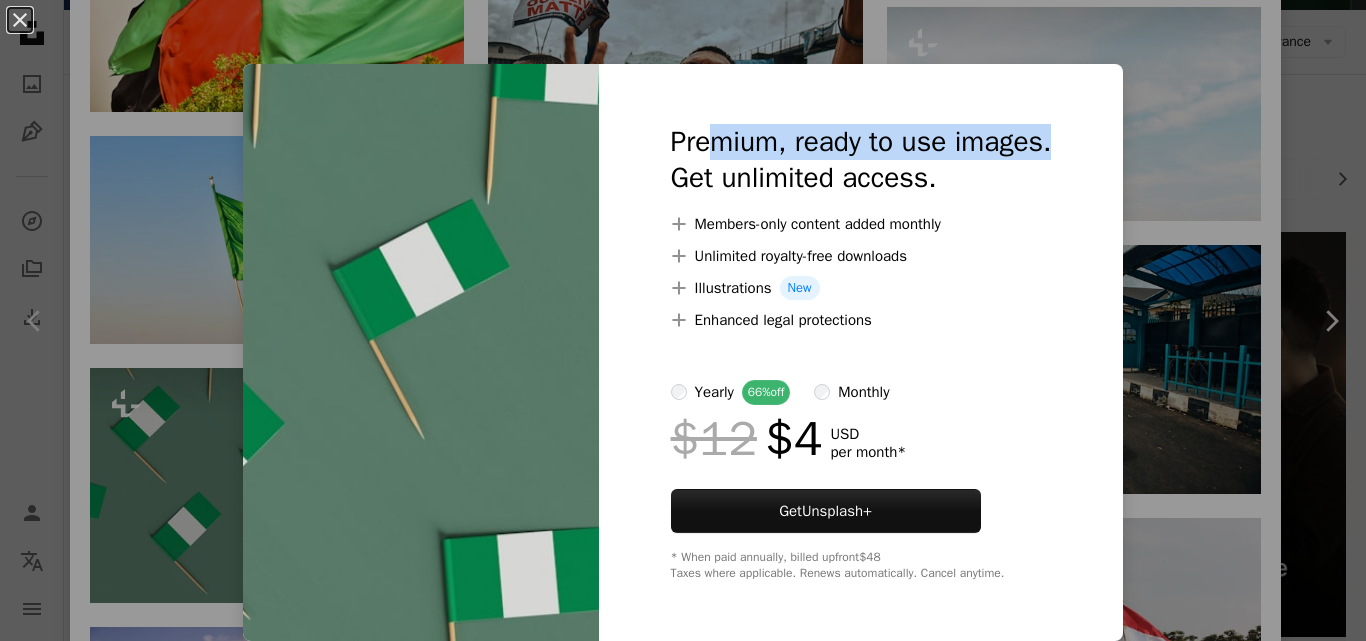 drag, startPoint x: 1105, startPoint y: 83, endPoint x: 696, endPoint y: 107, distance: 409.70355 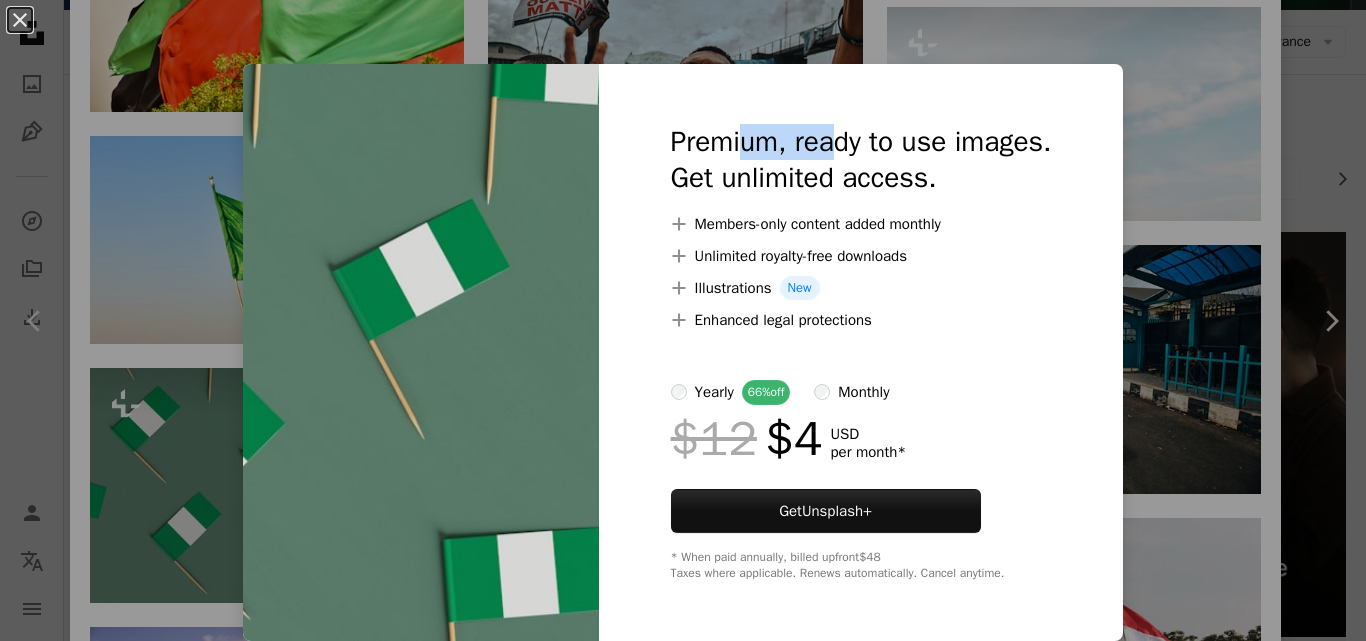 drag, startPoint x: 732, startPoint y: 87, endPoint x: 823, endPoint y: 104, distance: 92.574295 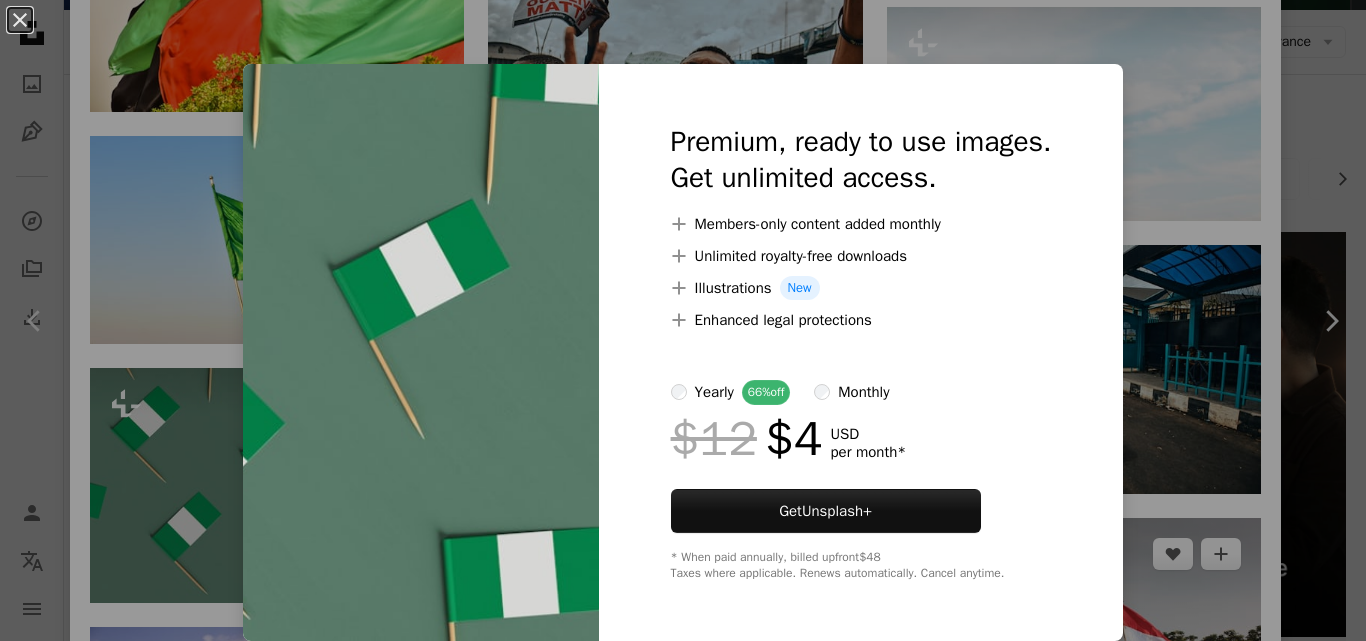 drag, startPoint x: 1143, startPoint y: 582, endPoint x: 1086, endPoint y: 575, distance: 57.428215 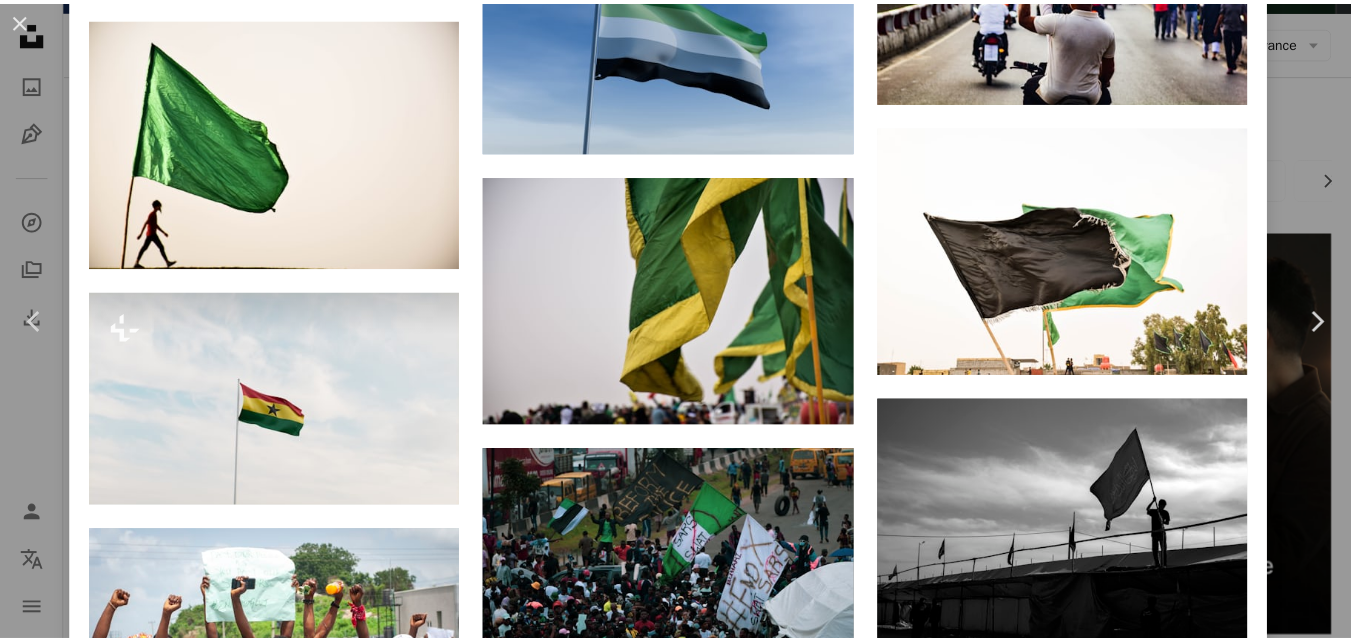 scroll, scrollTop: 0, scrollLeft: 0, axis: both 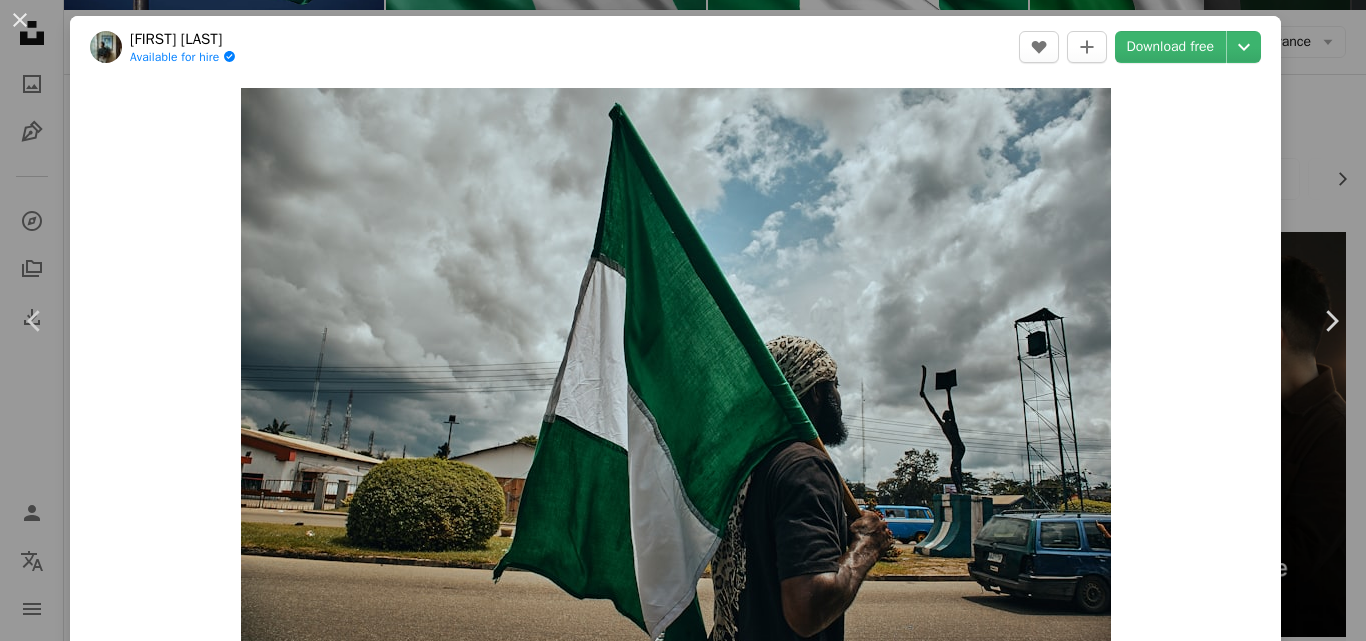 click on "An X shape Chevron left Chevron right [FIRST] [LAST] Available for hire A checkmark inside of a circle A heart A plus sign Download free Chevron down Zoom in Views 819,182 Downloads 17,138 A forward-right arrow Share Info icon Info More Actions [CITY], [COUNTRY] - [DATE]: Protesters walking around the city of [CITY] with placards and sign for the #[EVENT] protests in [COUNTRY], and the country's flag. A map marker [CITY], [COUNTRY] Calendar outlined Published on  [DATE] Safety Free to use under the  Unsplash License city people women usa crowd group freedom environment trump America sign flag government editorial march democracy political elections demonstration activist Free images Browse premium related images on iStock  |  Save 20% with code UNSPLASH20 View more on iStock  ↗ Related images A heart A plus sign [FIRST] [LAST] Available for hire A checkmark inside of a circle Arrow pointing down A heart A plus sign [FIRST]. A [LAST] Available for hire Arrow pointing down" at bounding box center (683, 320) 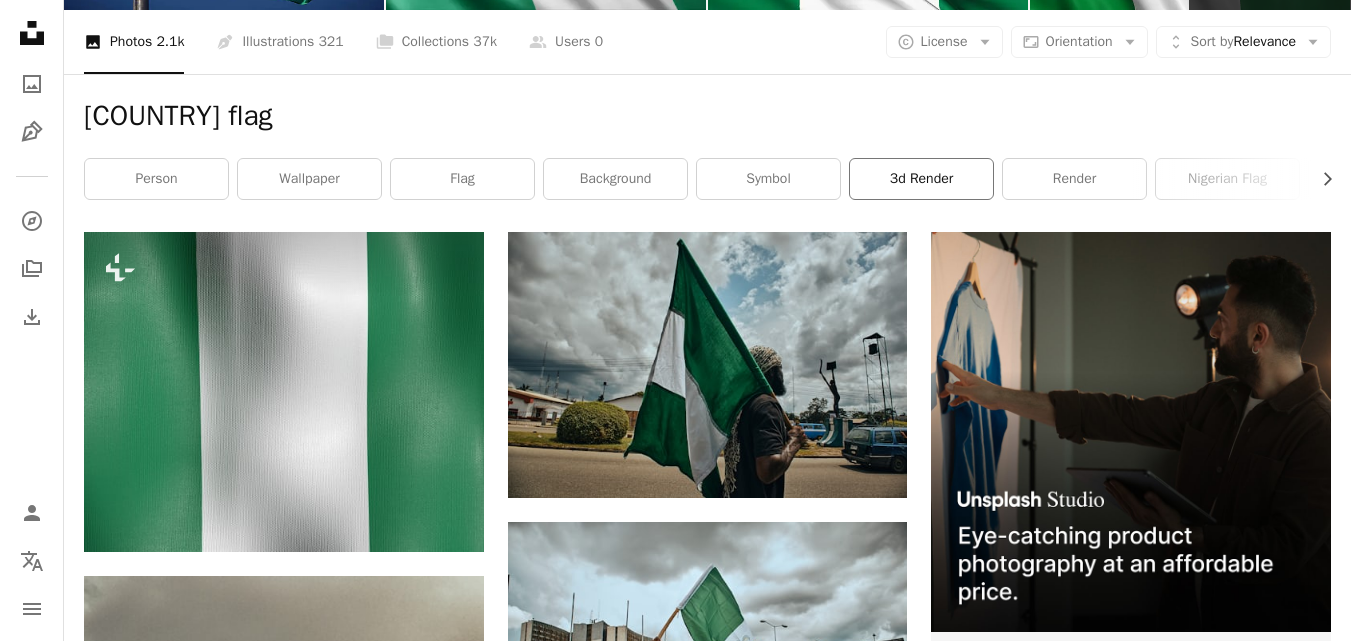 scroll, scrollTop: 0, scrollLeft: 0, axis: both 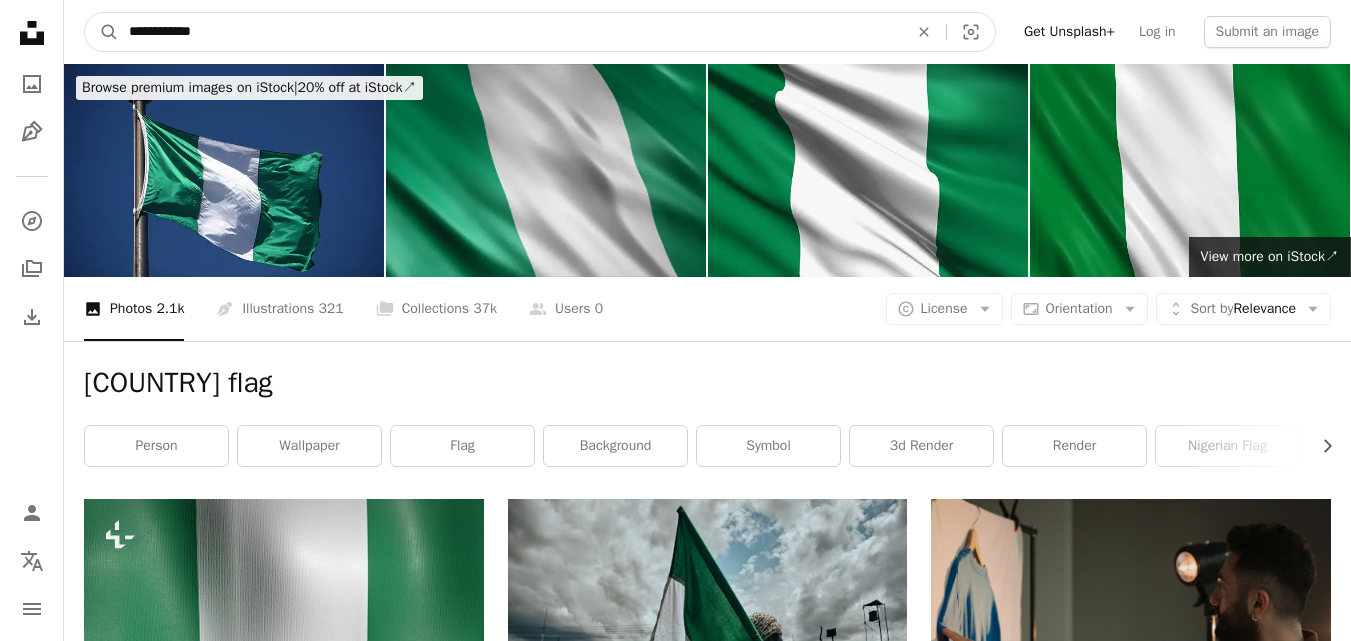 click on "**********" at bounding box center [510, 32] 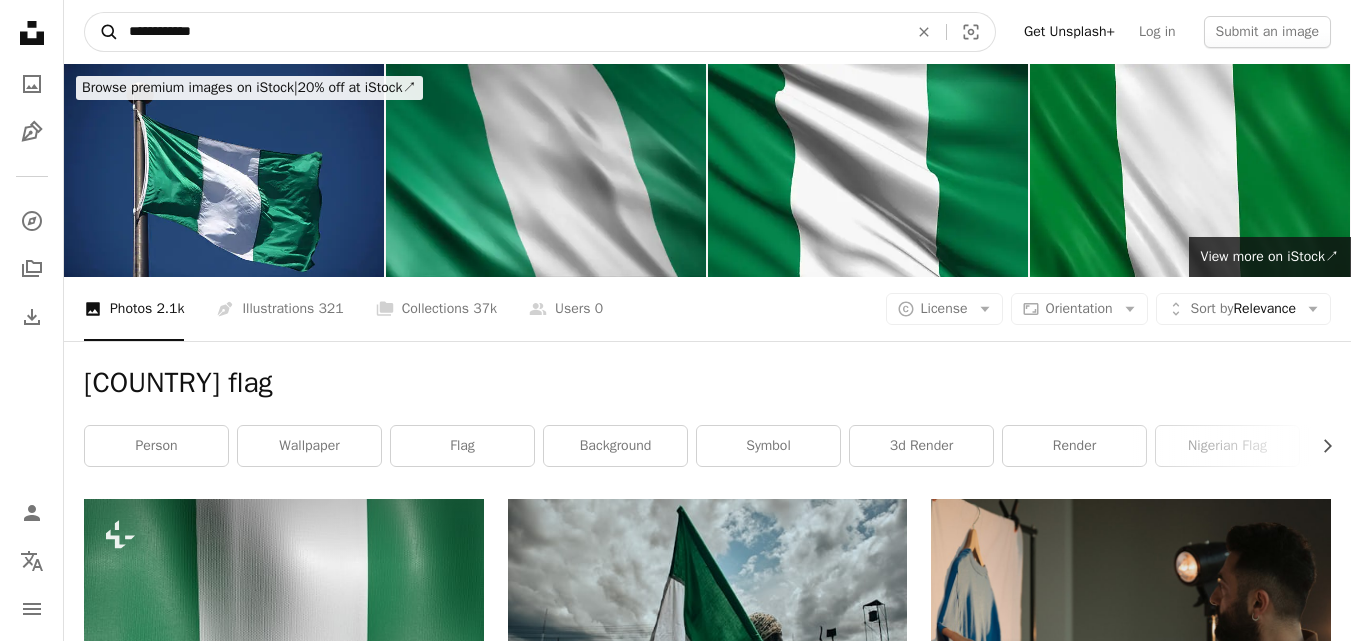 drag, startPoint x: 226, startPoint y: 37, endPoint x: 86, endPoint y: 34, distance: 140.03214 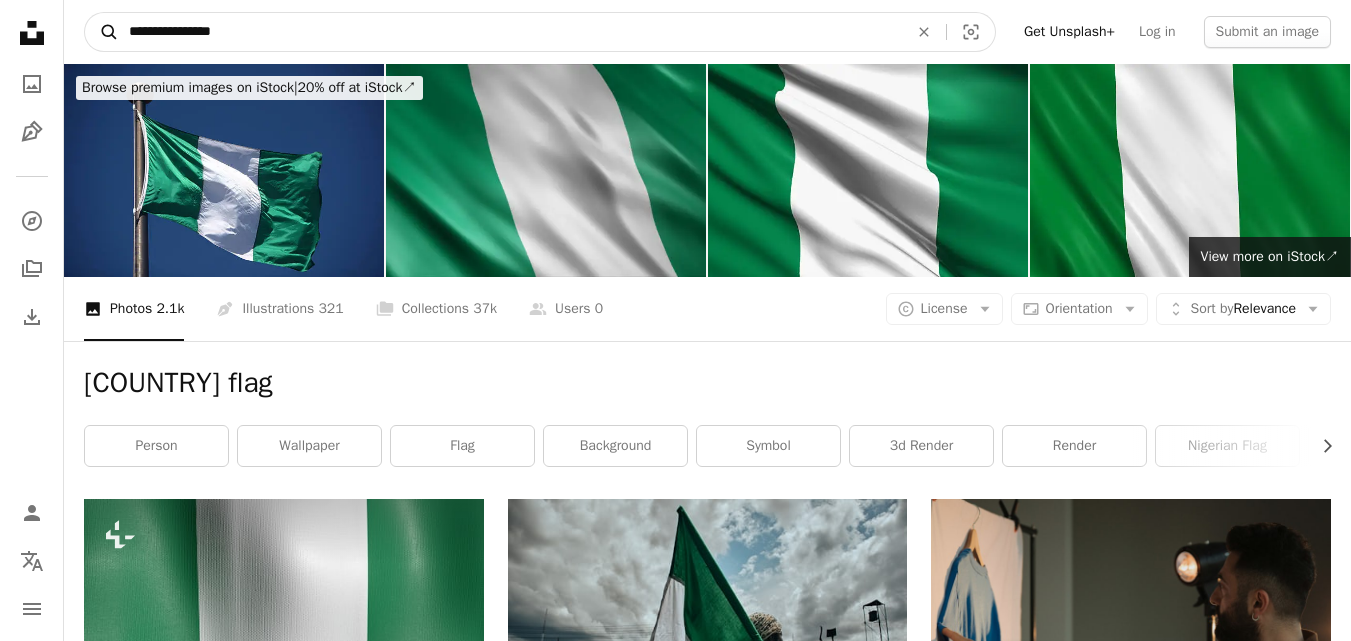type on "**********" 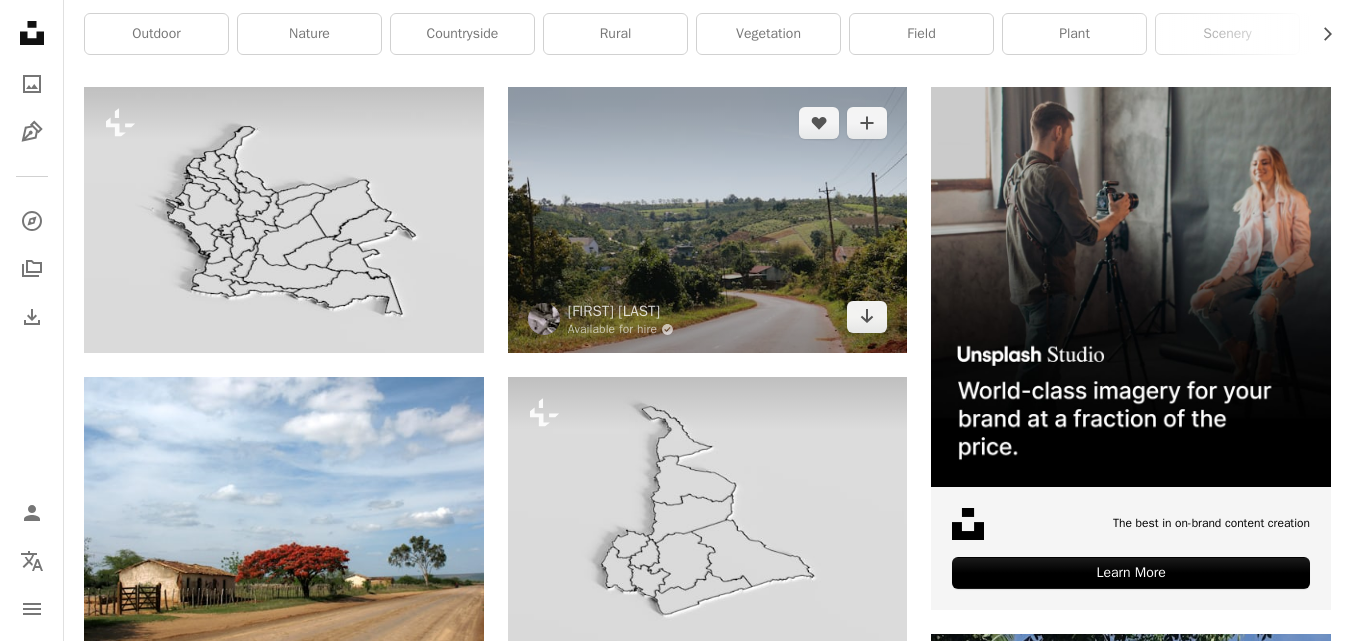 scroll, scrollTop: 533, scrollLeft: 0, axis: vertical 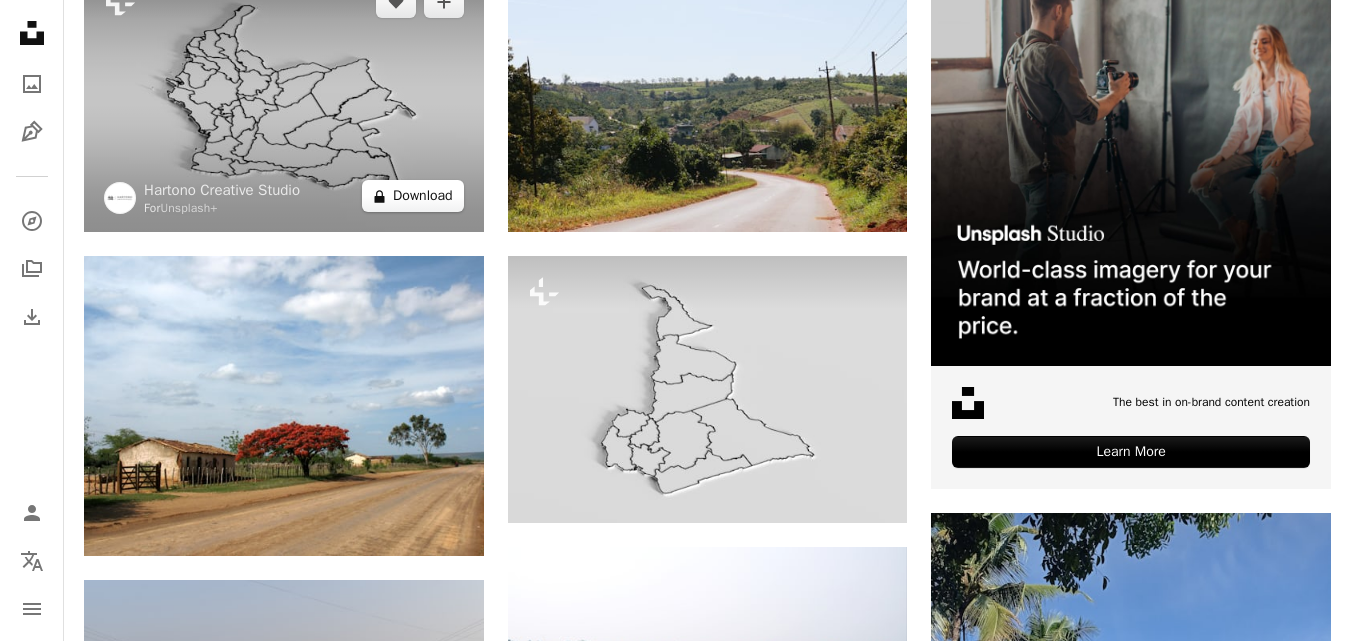 click on "A lock Download" at bounding box center (413, 196) 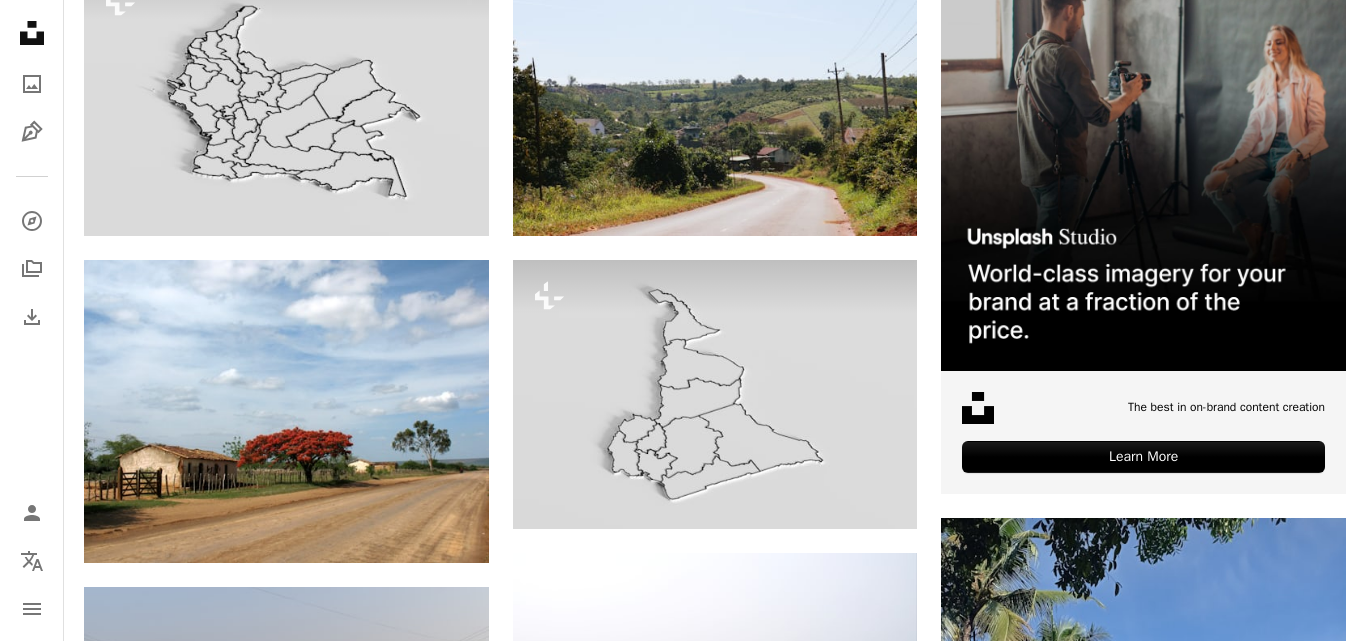 click at bounding box center (421, 4329) 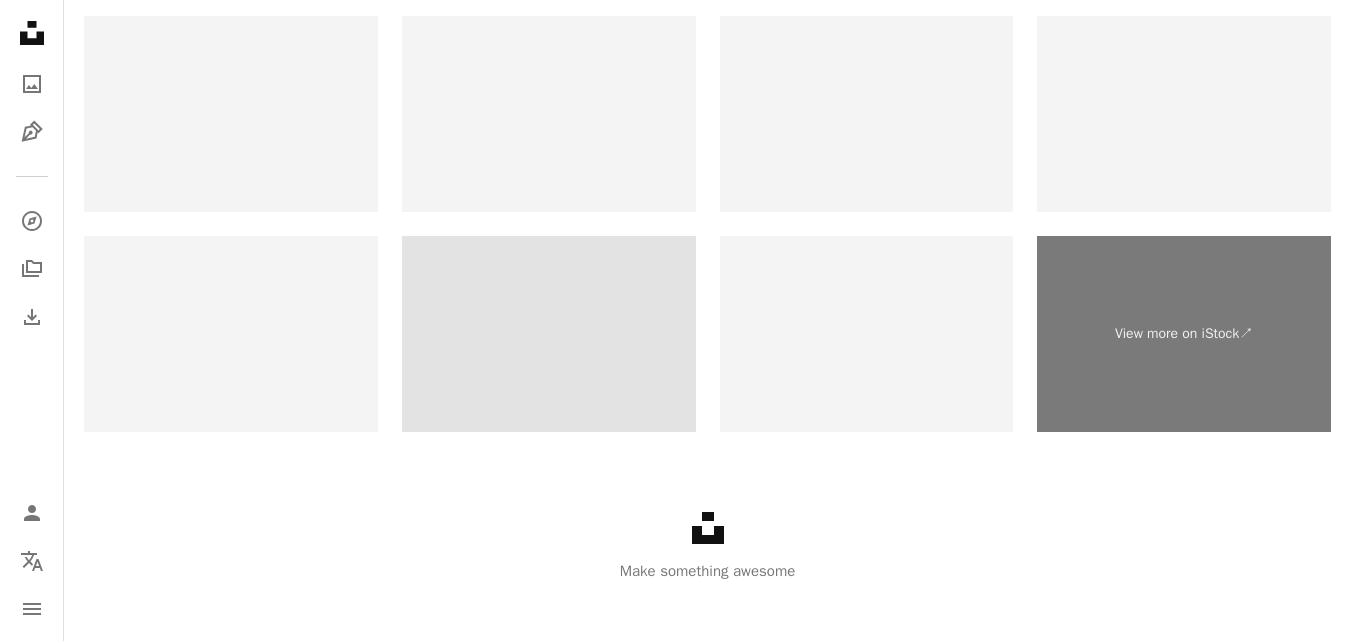 scroll, scrollTop: 3827, scrollLeft: 0, axis: vertical 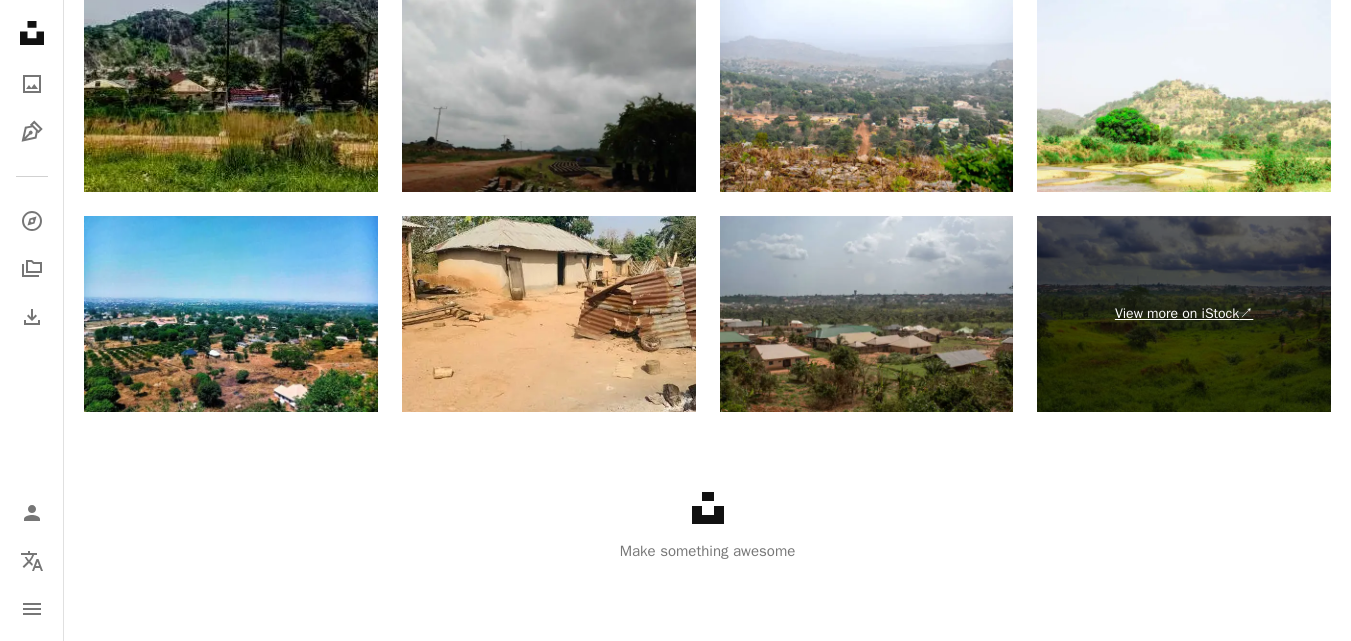 click on "View more on iStock  ↗" at bounding box center (1184, 314) 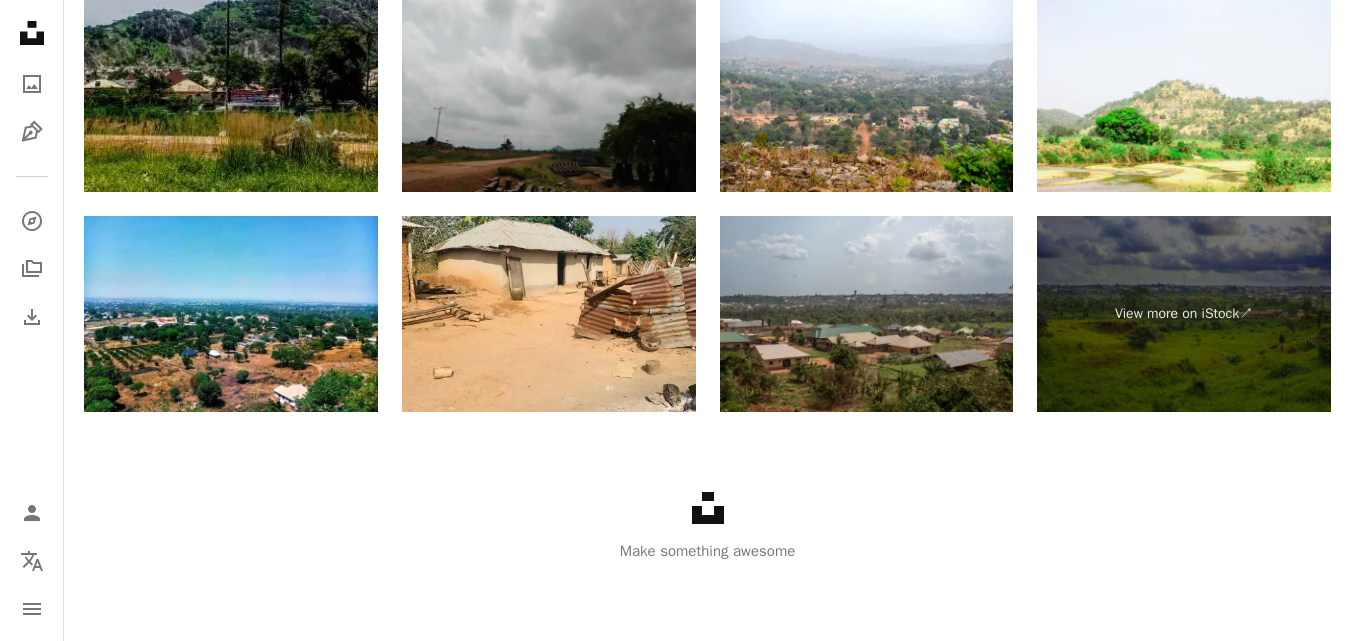 click 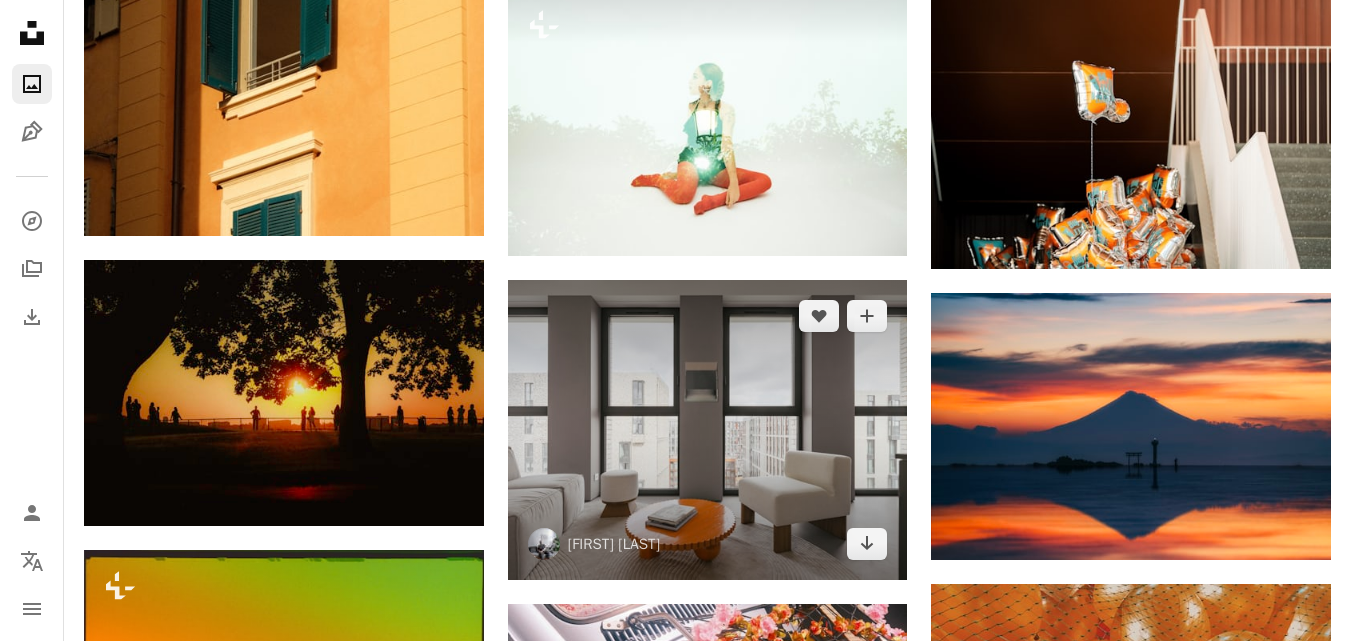 scroll, scrollTop: 8800, scrollLeft: 0, axis: vertical 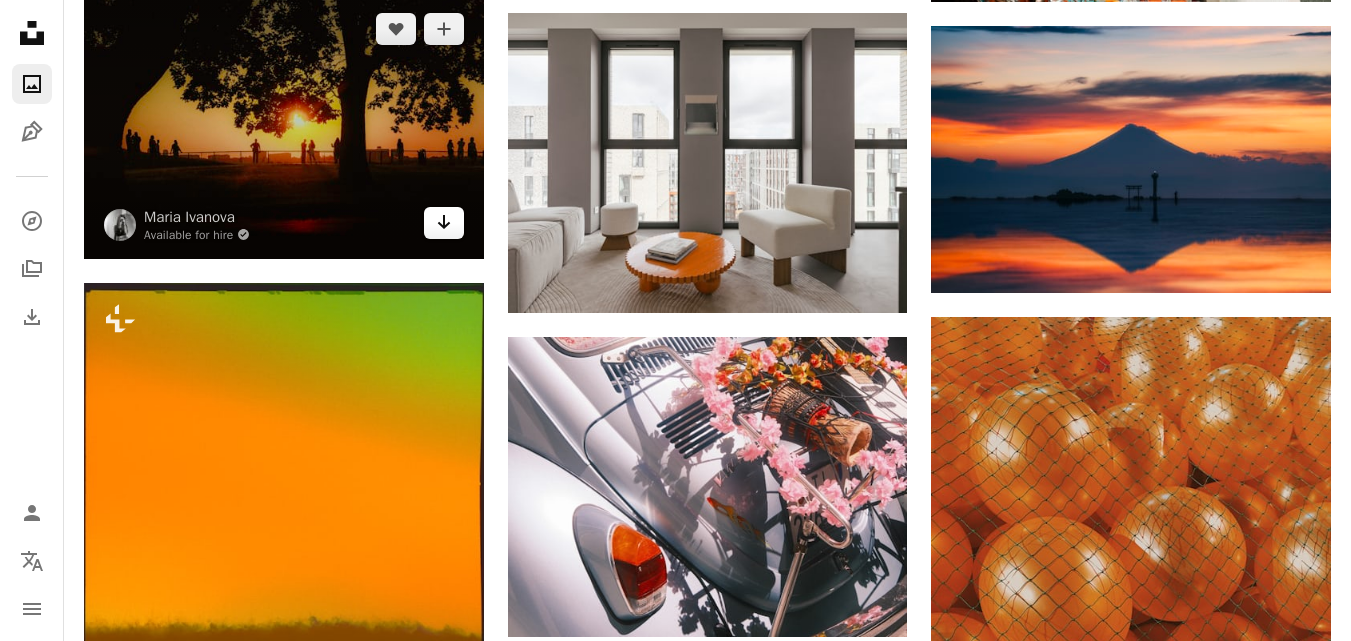 click on "Arrow pointing down" 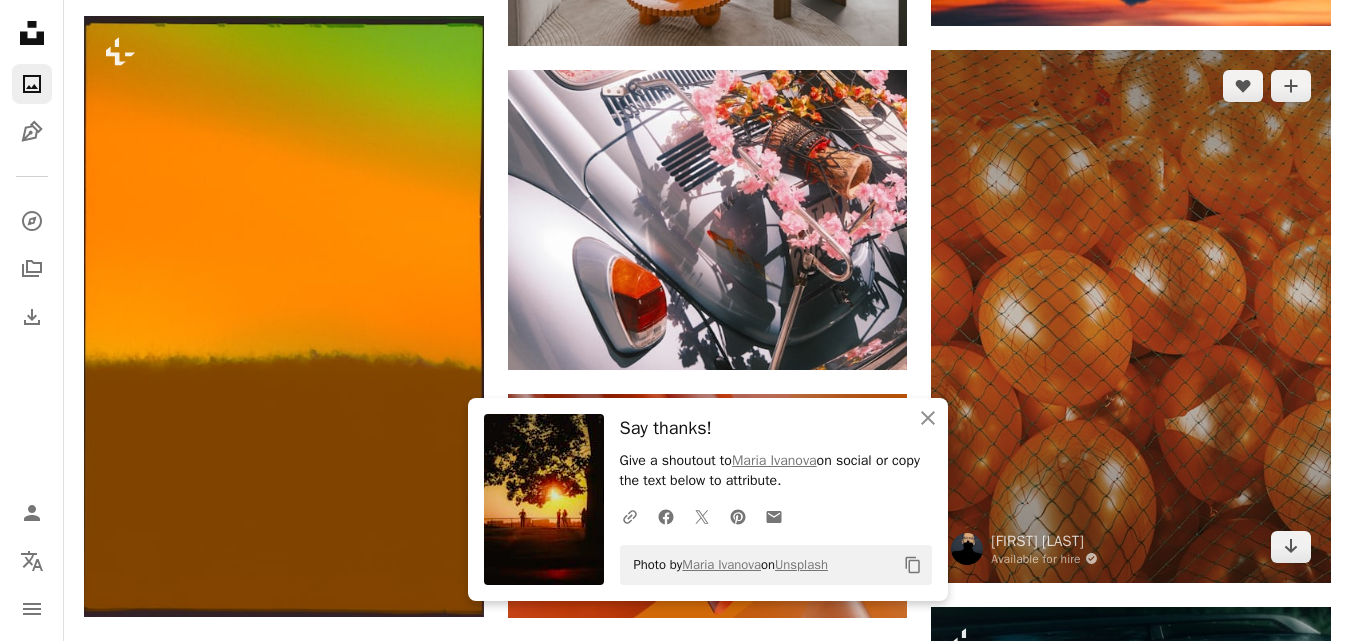 scroll, scrollTop: 8800, scrollLeft: 0, axis: vertical 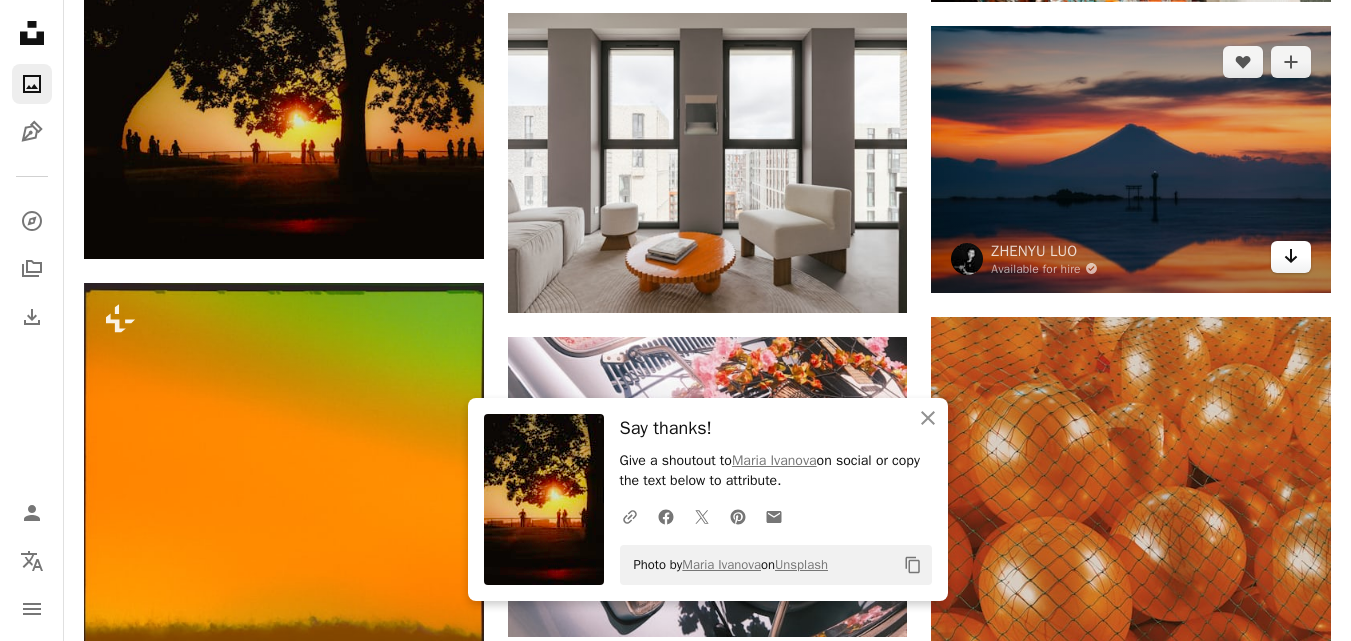 click on "Arrow pointing down" 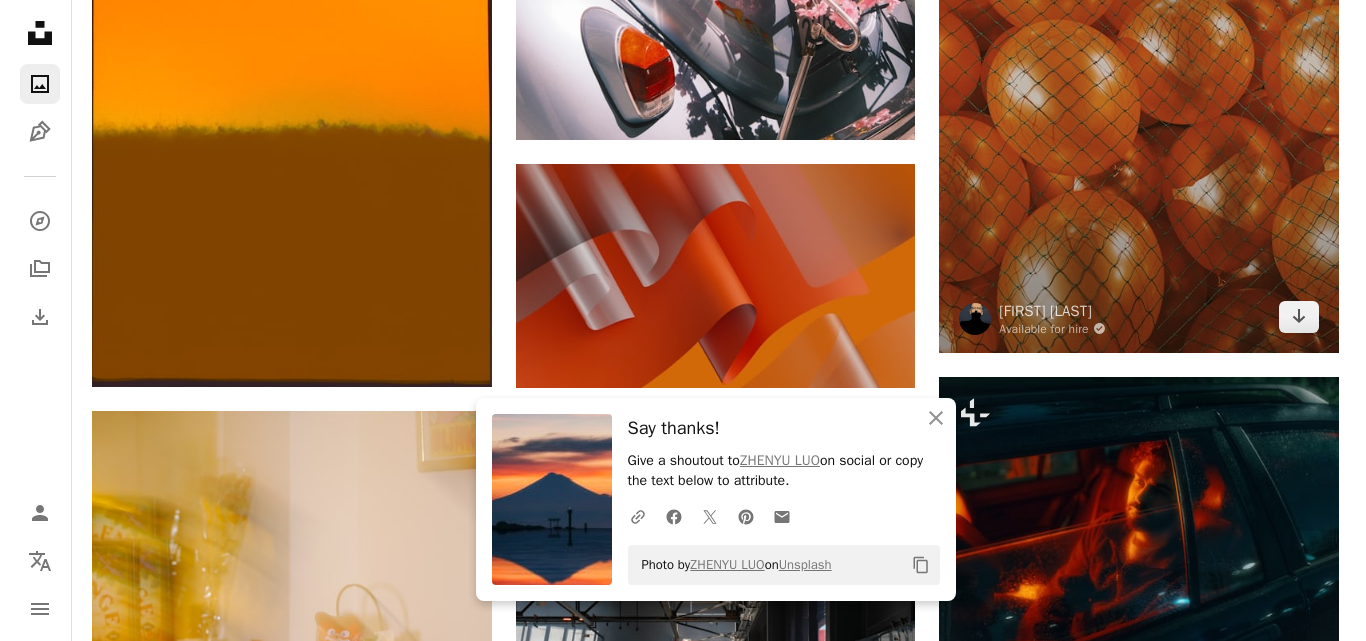 scroll, scrollTop: 9333, scrollLeft: 0, axis: vertical 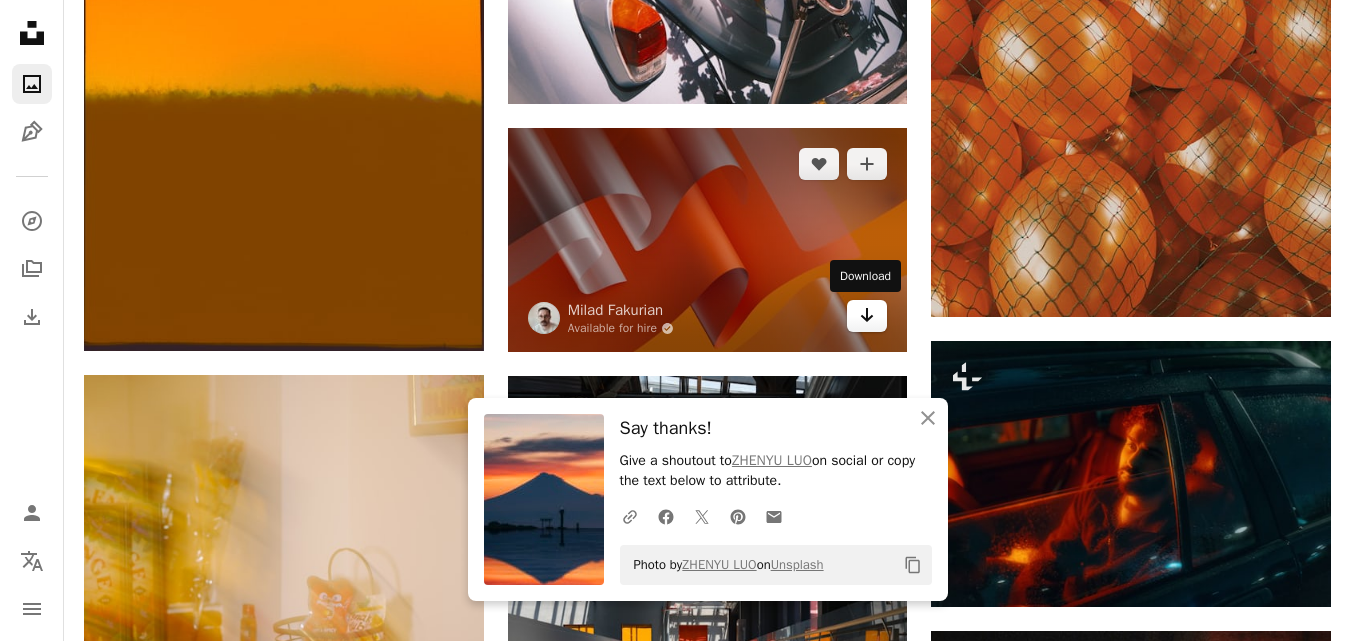 click on "Arrow pointing down" 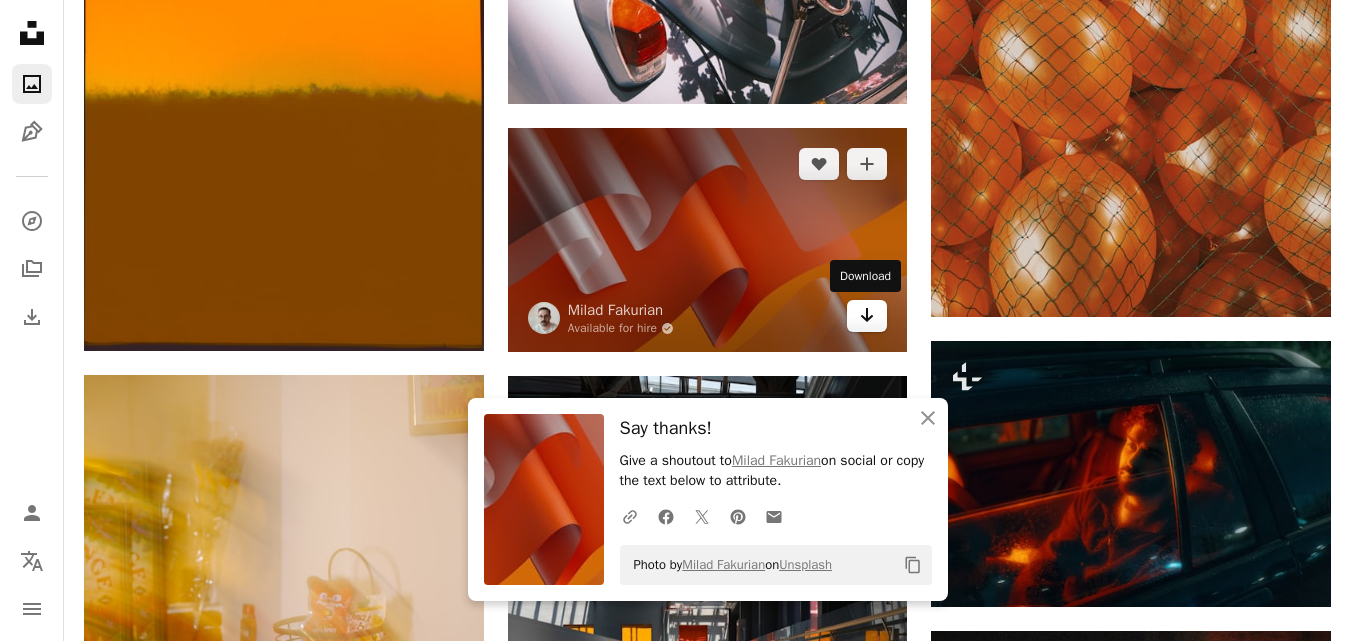 click on "Arrow pointing down" 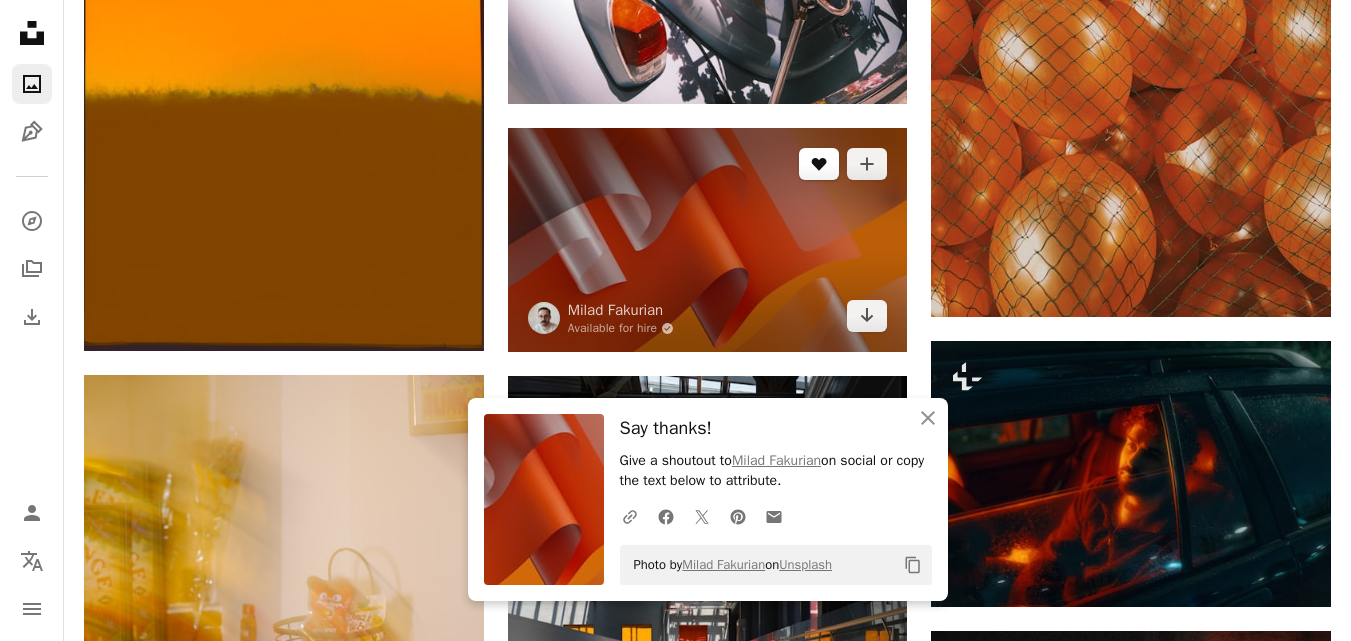 click on "A heart" at bounding box center (819, 164) 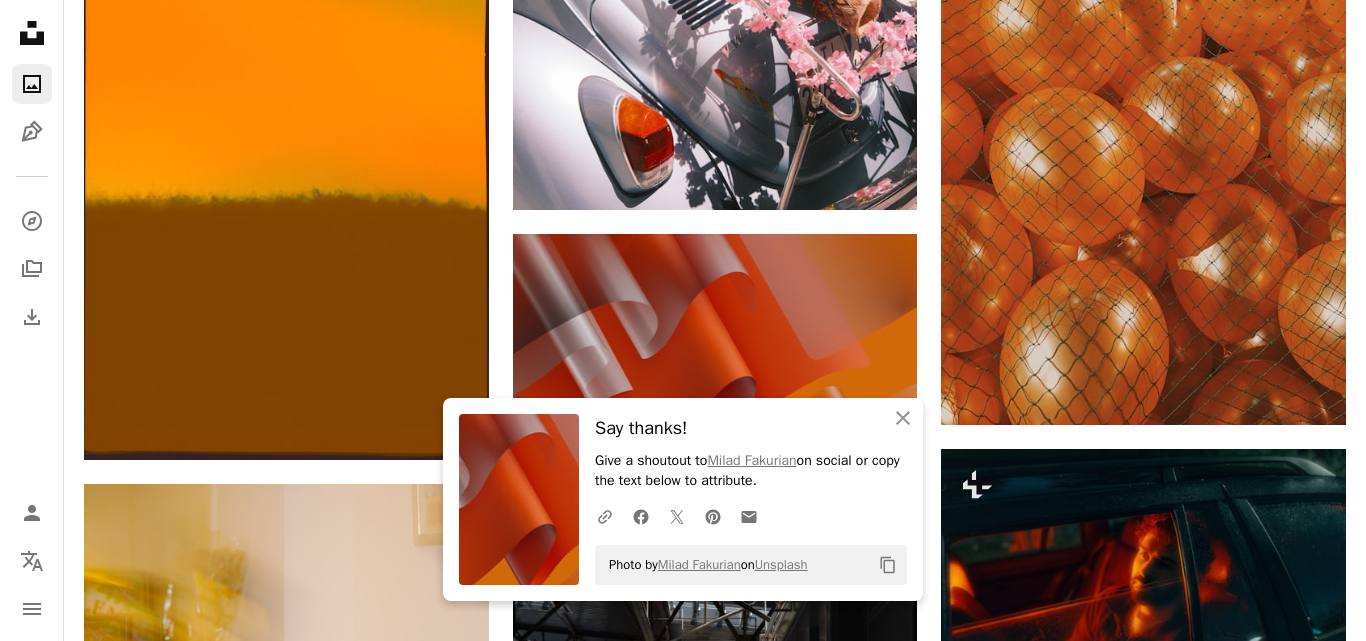 scroll, scrollTop: 0, scrollLeft: 0, axis: both 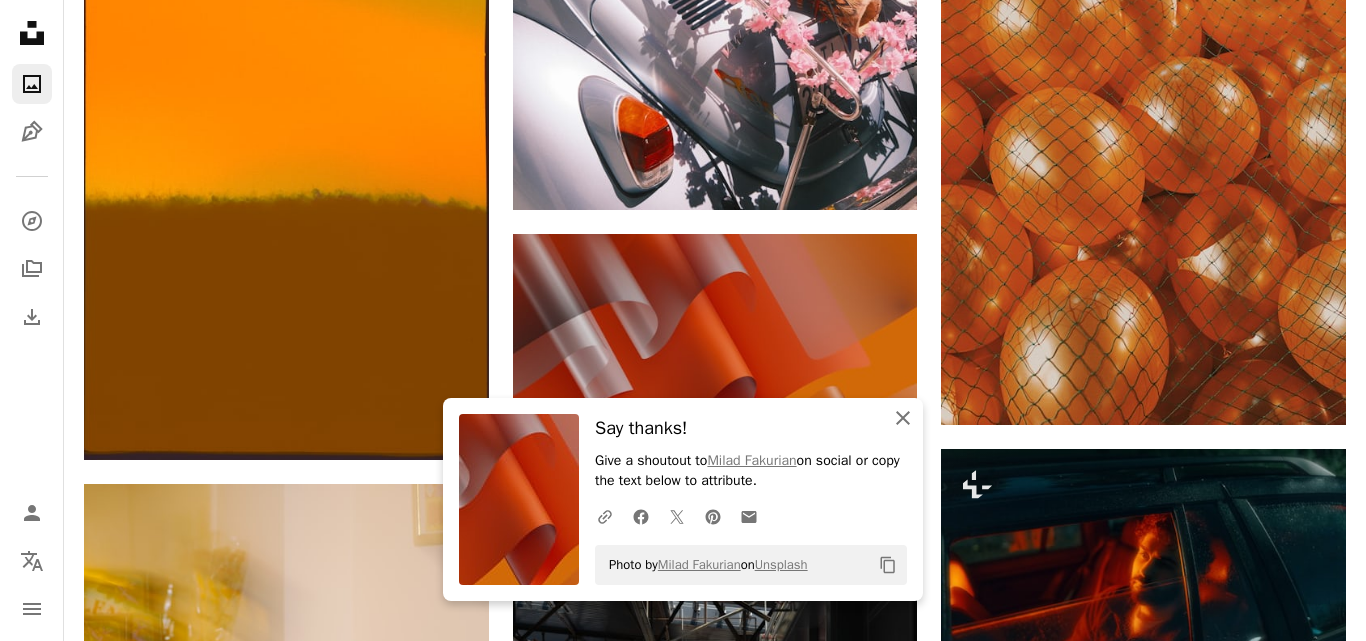 click 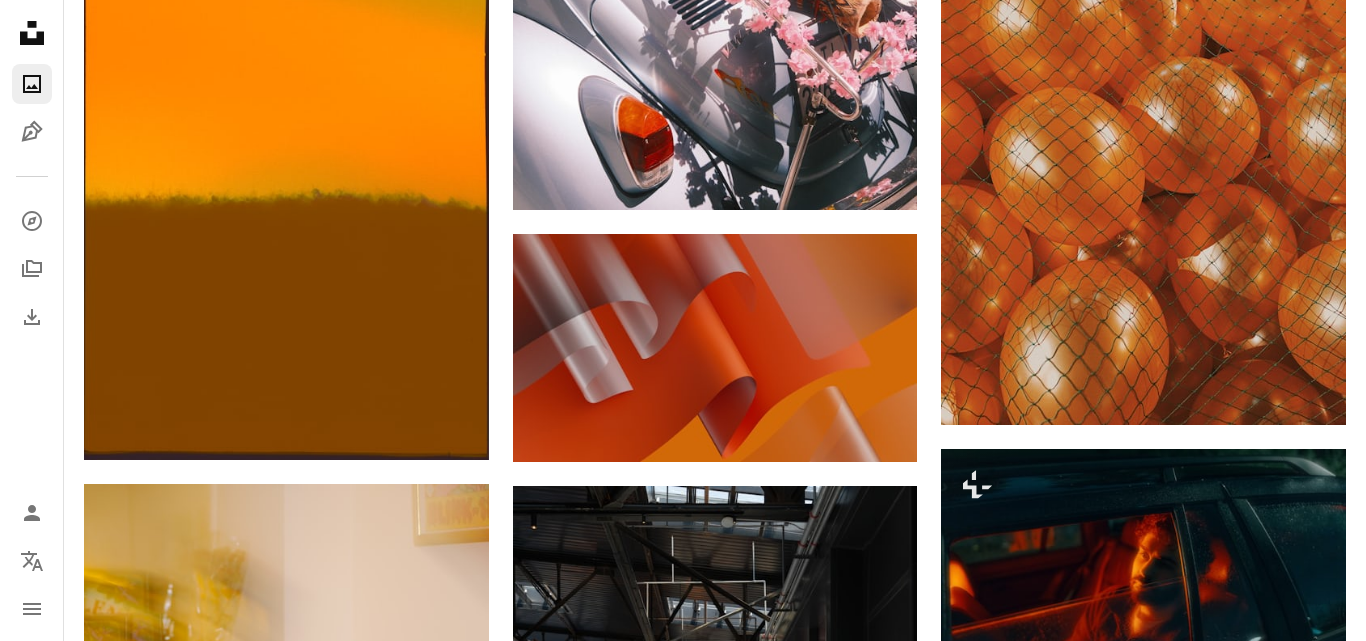 type on "**********" 